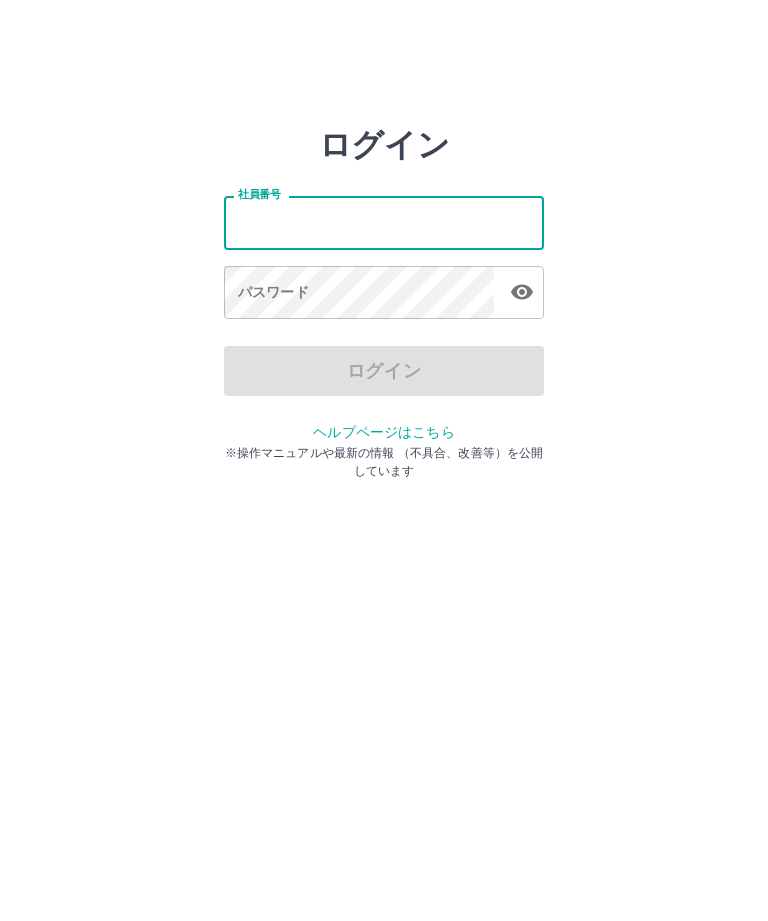 scroll, scrollTop: 0, scrollLeft: 0, axis: both 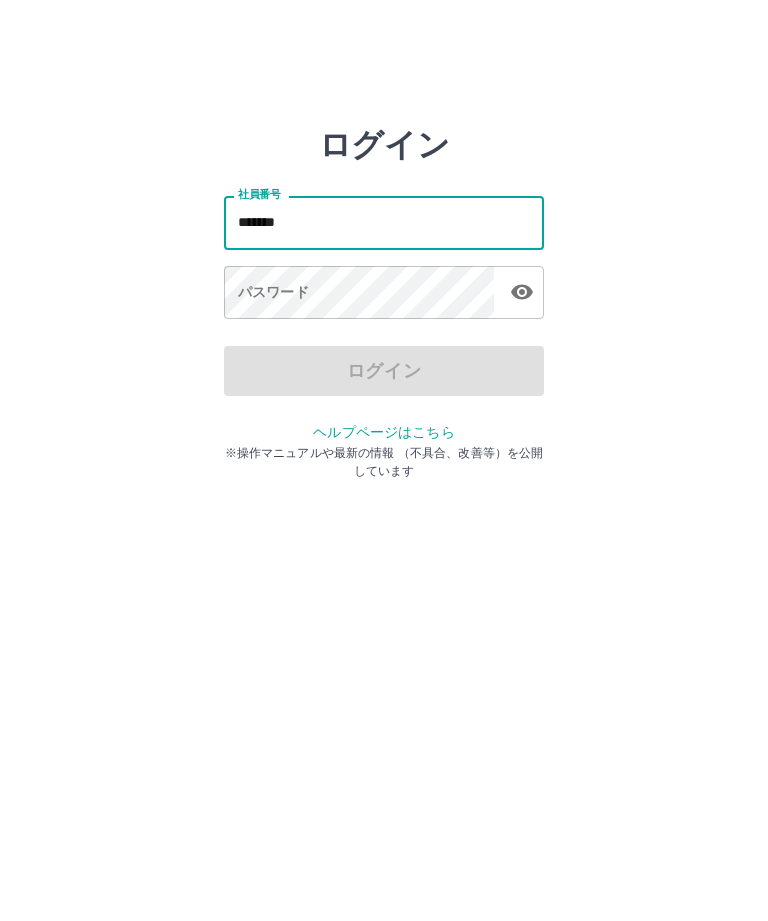 type on "*******" 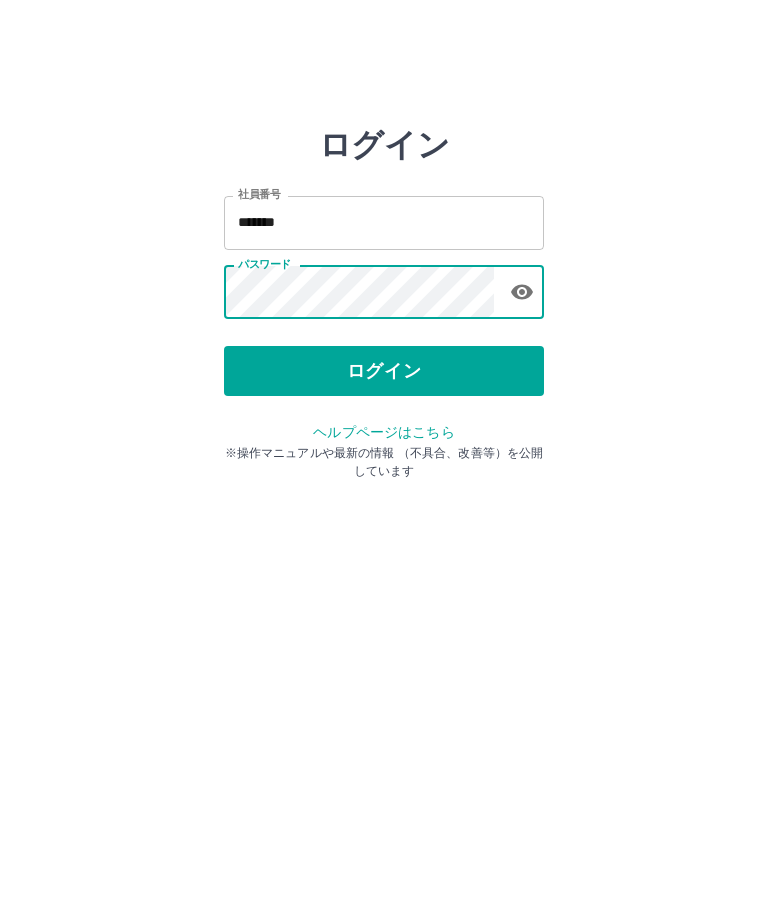 click on "ログイン" at bounding box center [384, 371] 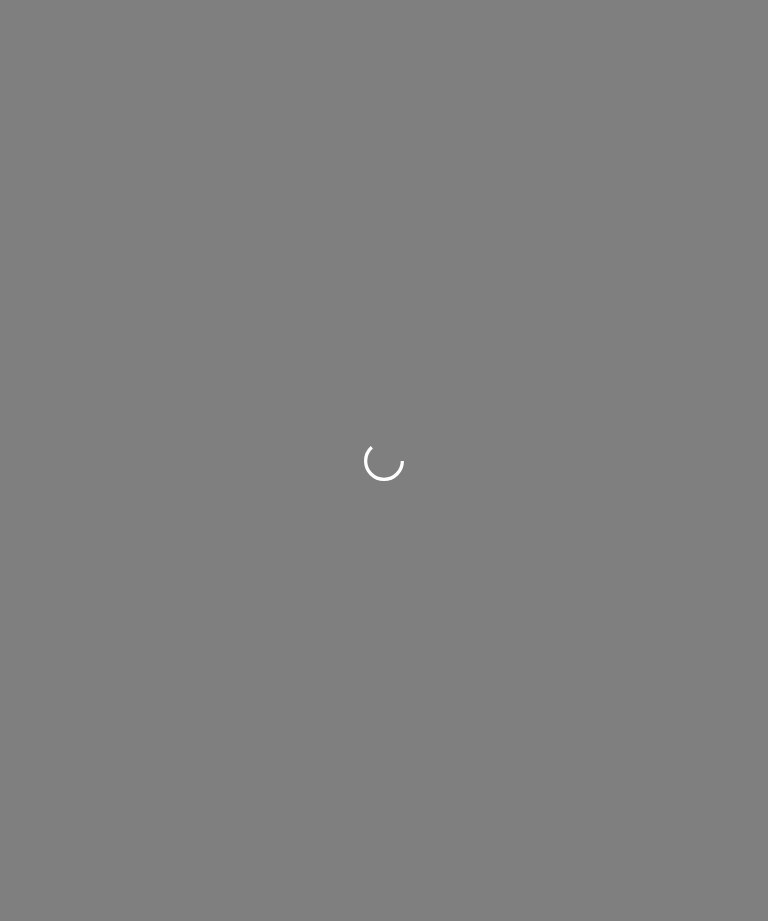 scroll, scrollTop: 0, scrollLeft: 0, axis: both 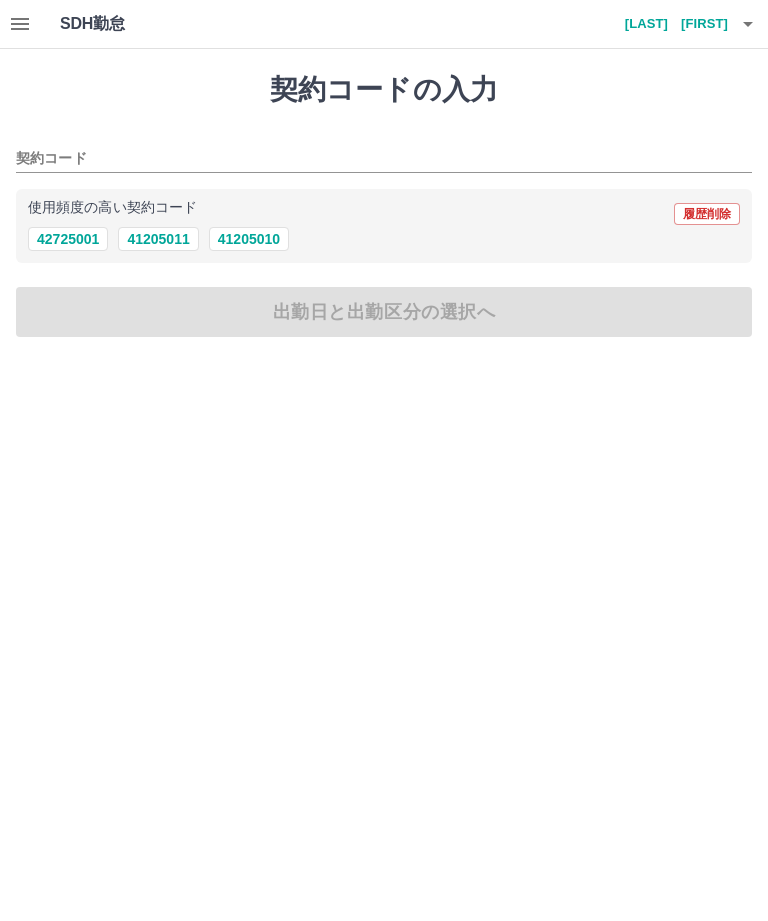 click on "使用頻度の高い契約コード 履歴削除" at bounding box center (384, 214) 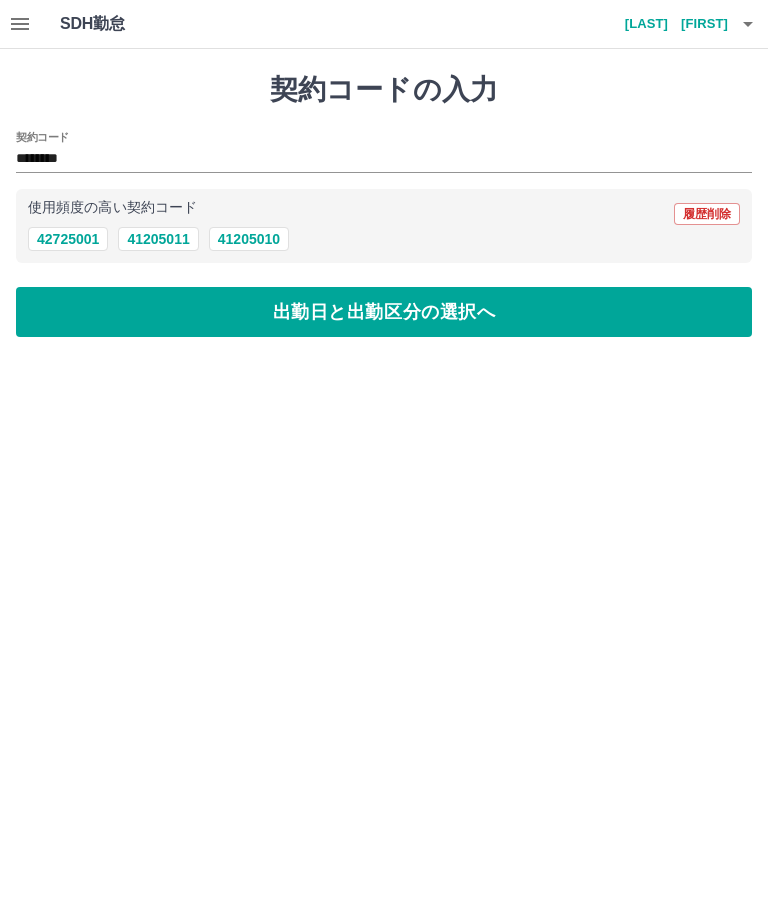 click on "出勤日と出勤区分の選択へ" at bounding box center [384, 312] 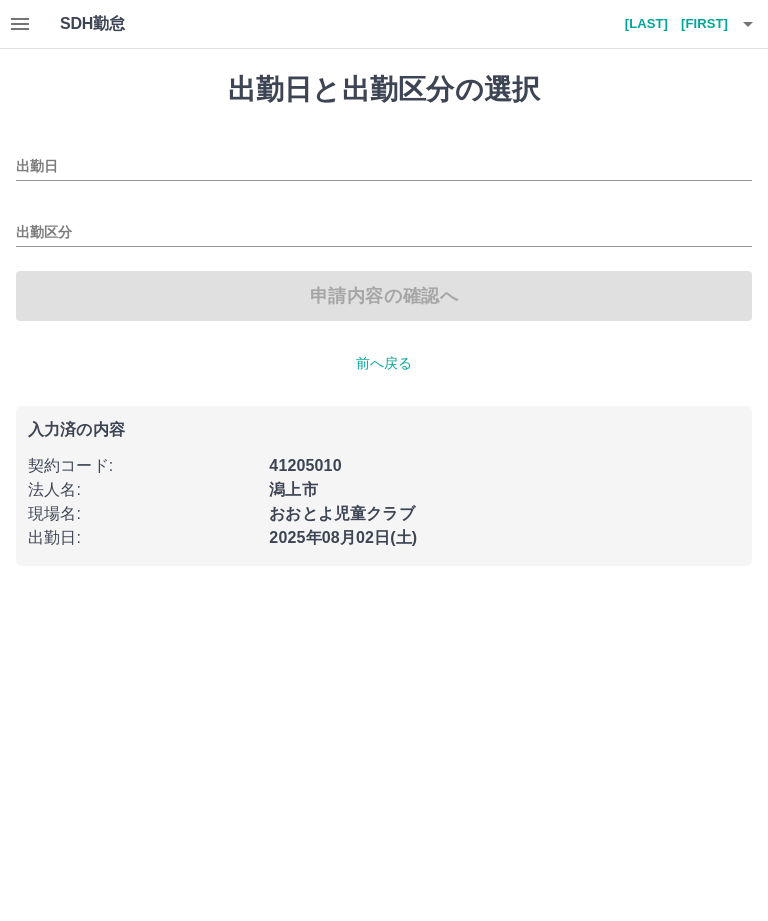 type on "**********" 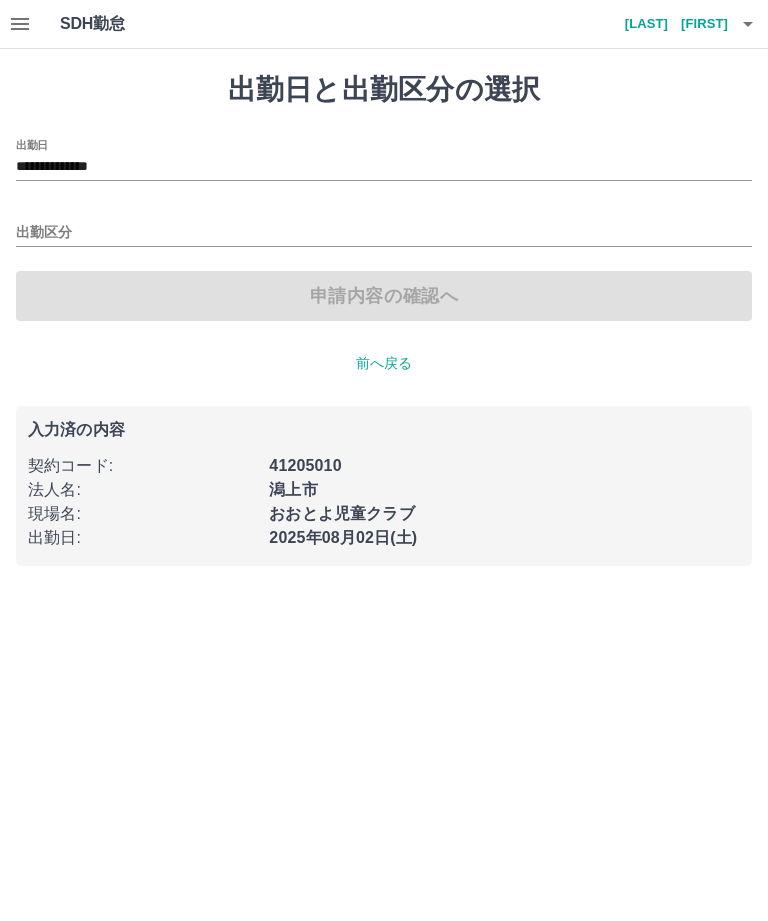 click on "出勤区分" at bounding box center [384, 233] 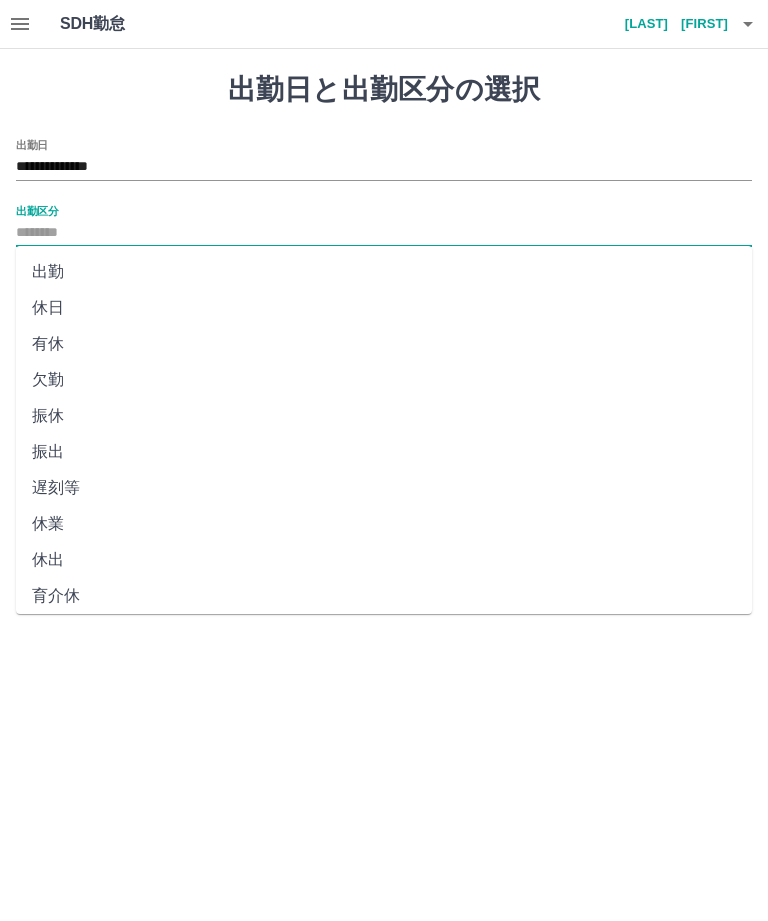 click on "出勤" at bounding box center (384, 272) 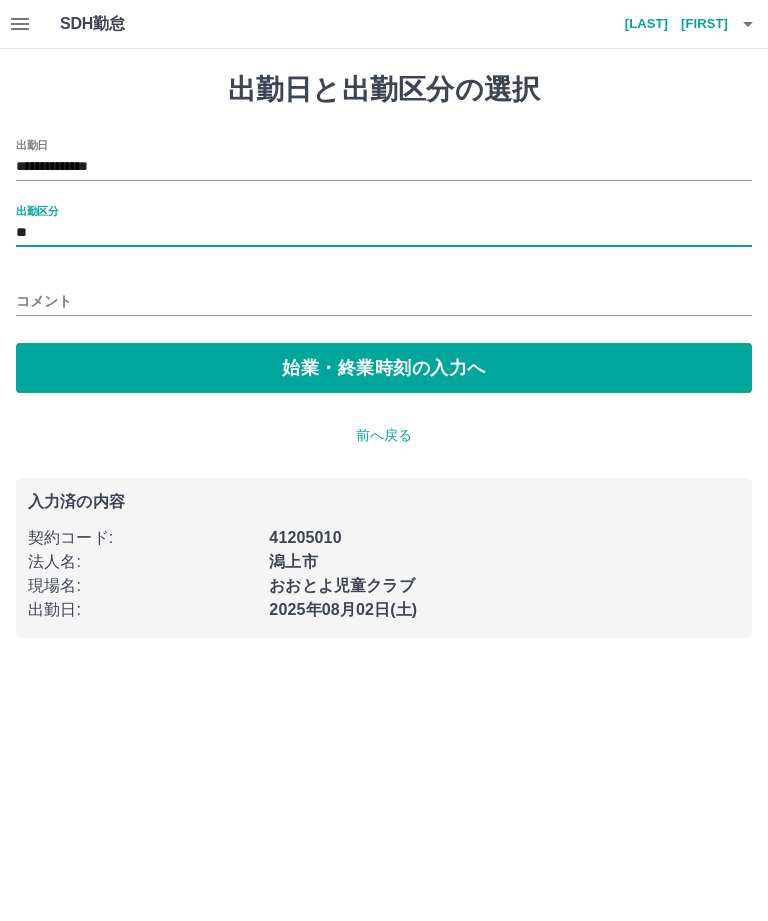 click on "始業・終業時刻の入力へ" at bounding box center (384, 368) 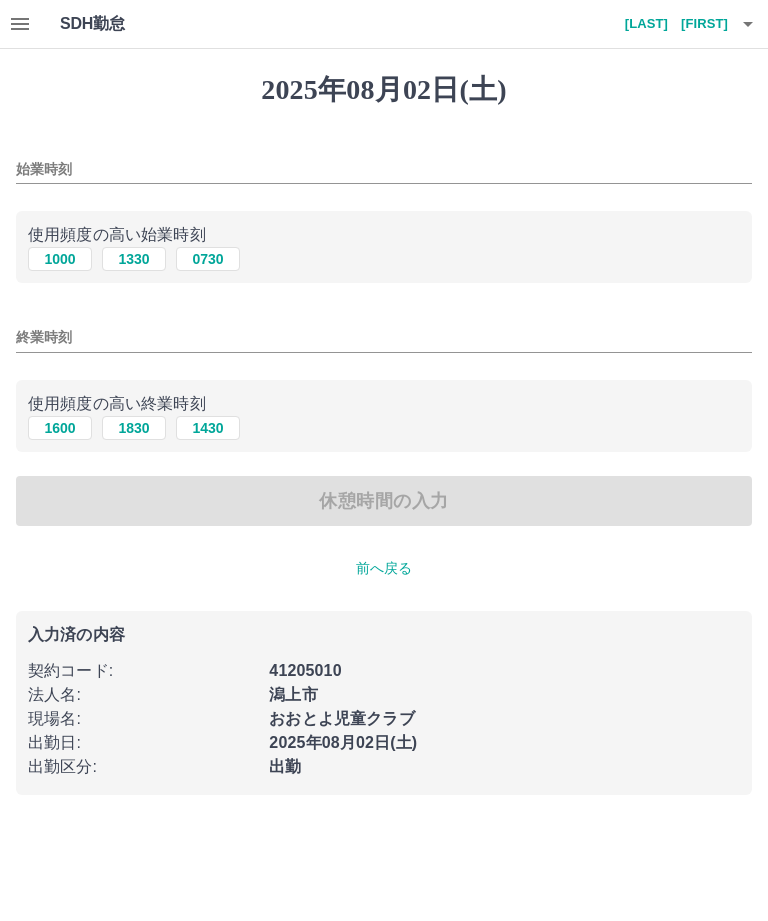 click on "0730" at bounding box center [208, 259] 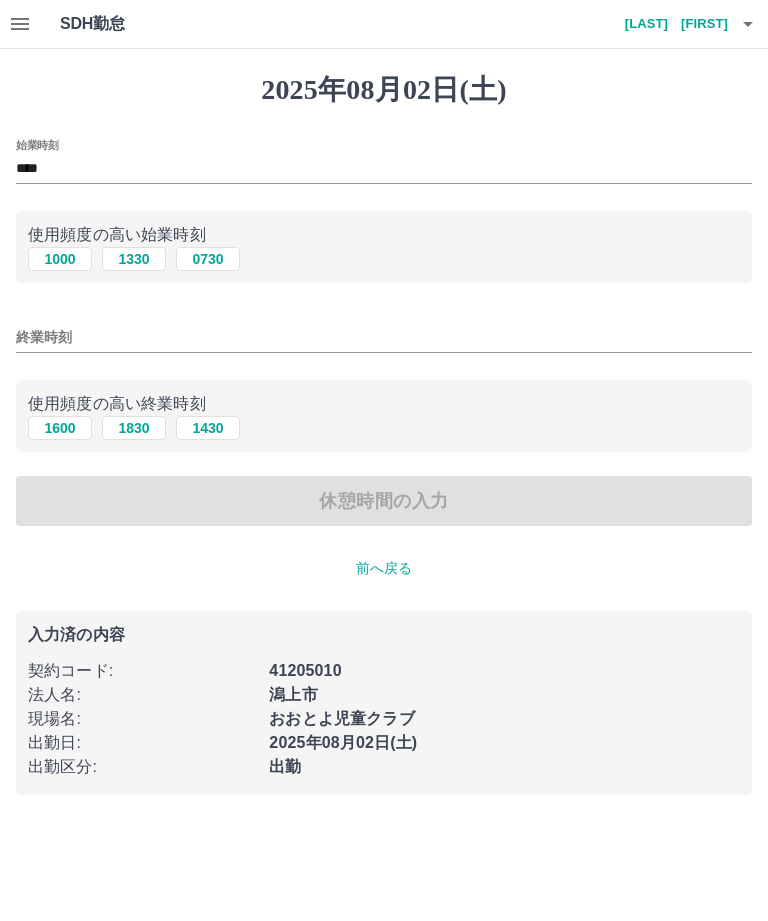 click on "終業時刻" at bounding box center (384, 337) 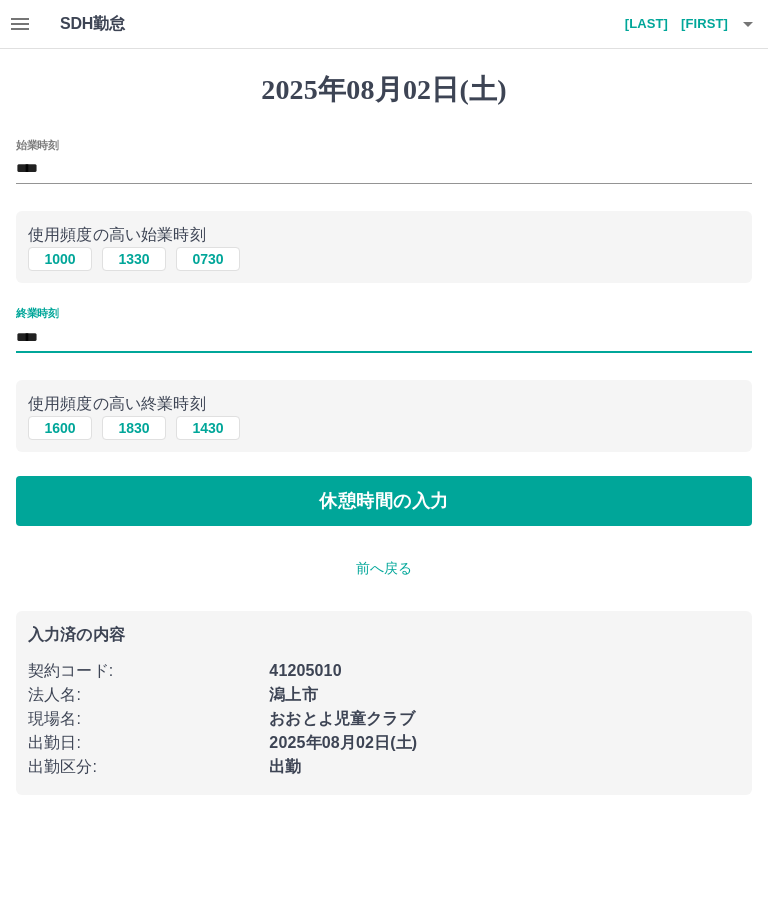 type on "****" 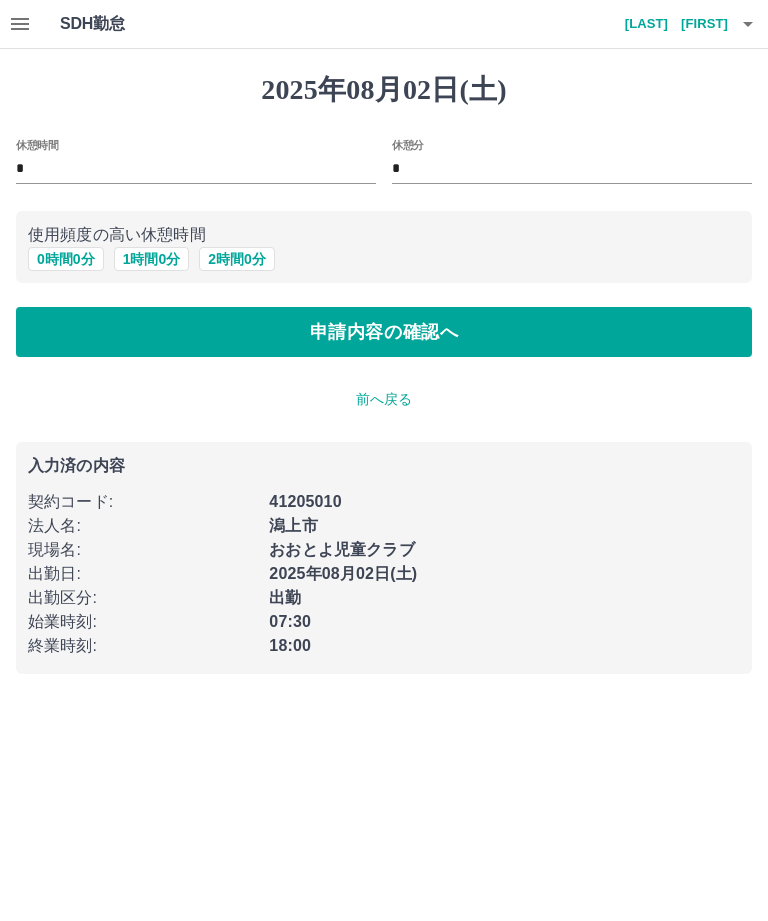 click on "*" at bounding box center (196, 169) 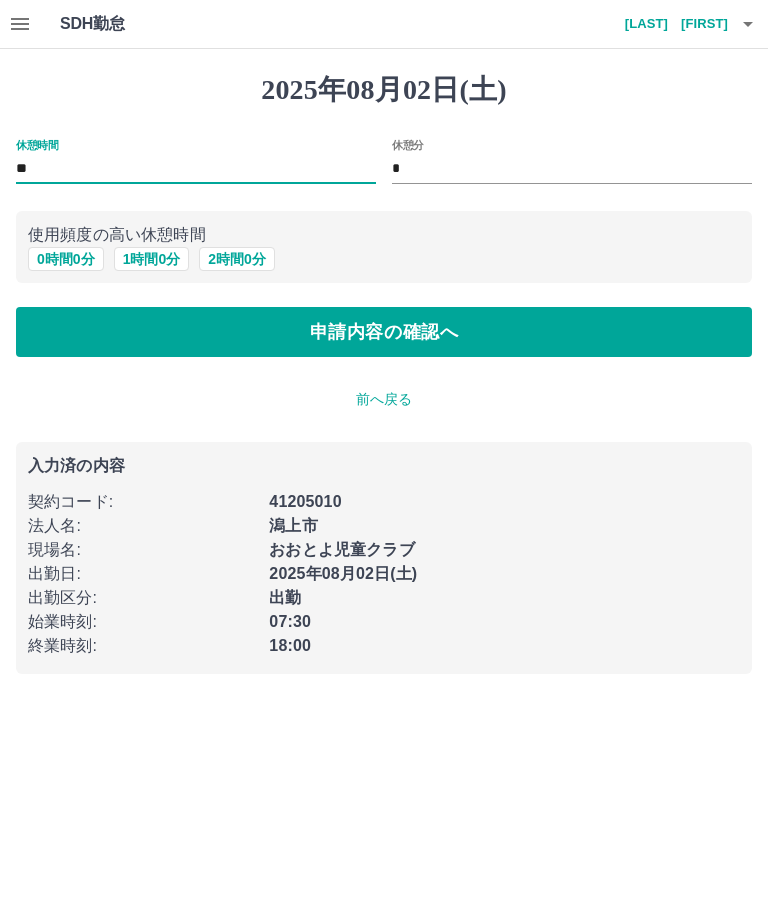type on "*" 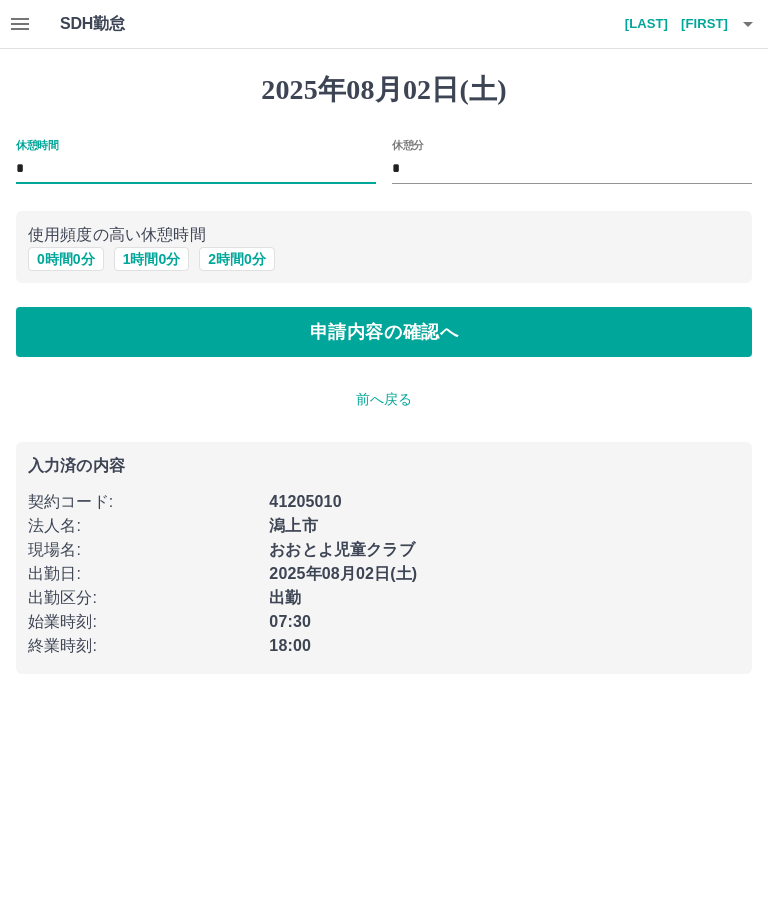 type on "*" 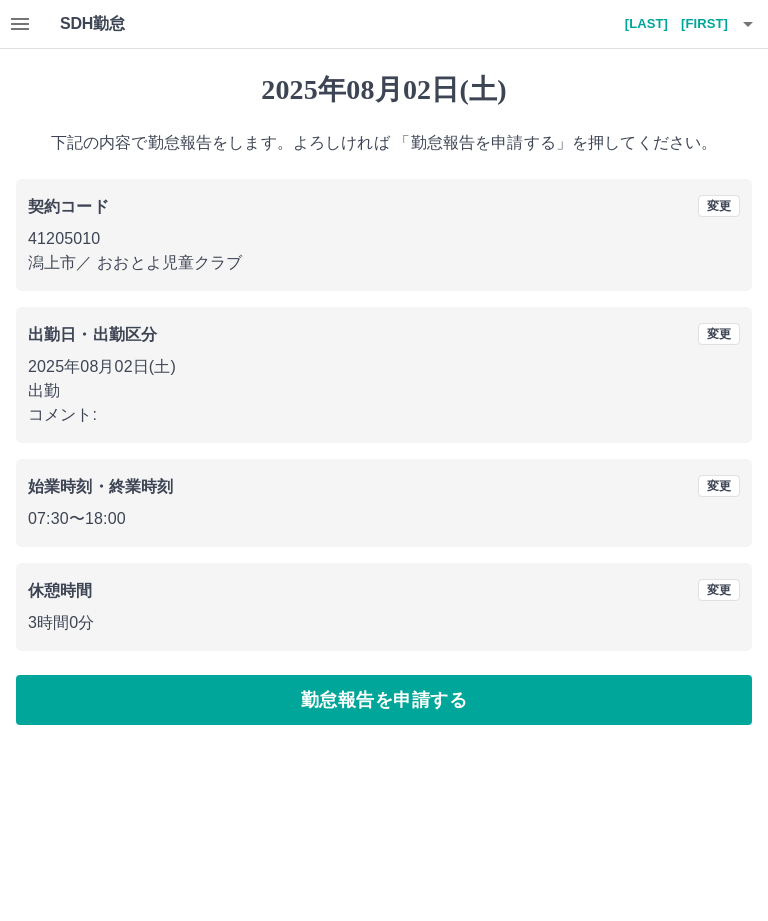 click on "勤怠報告を申請する" at bounding box center (384, 700) 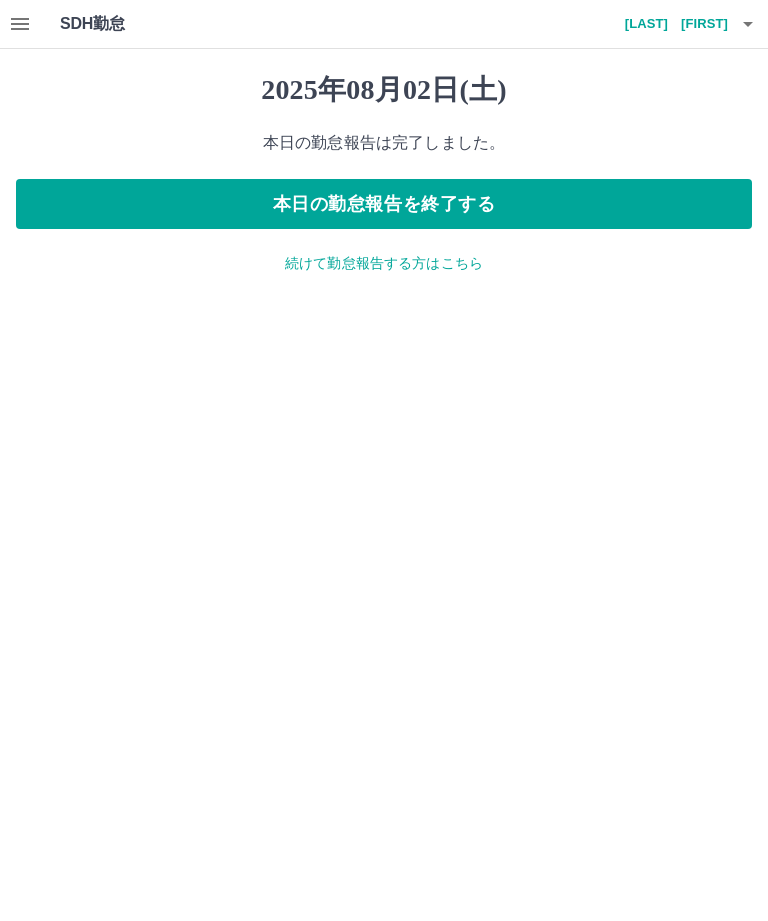 click on "本日の勤怠報告を終了する" at bounding box center [384, 204] 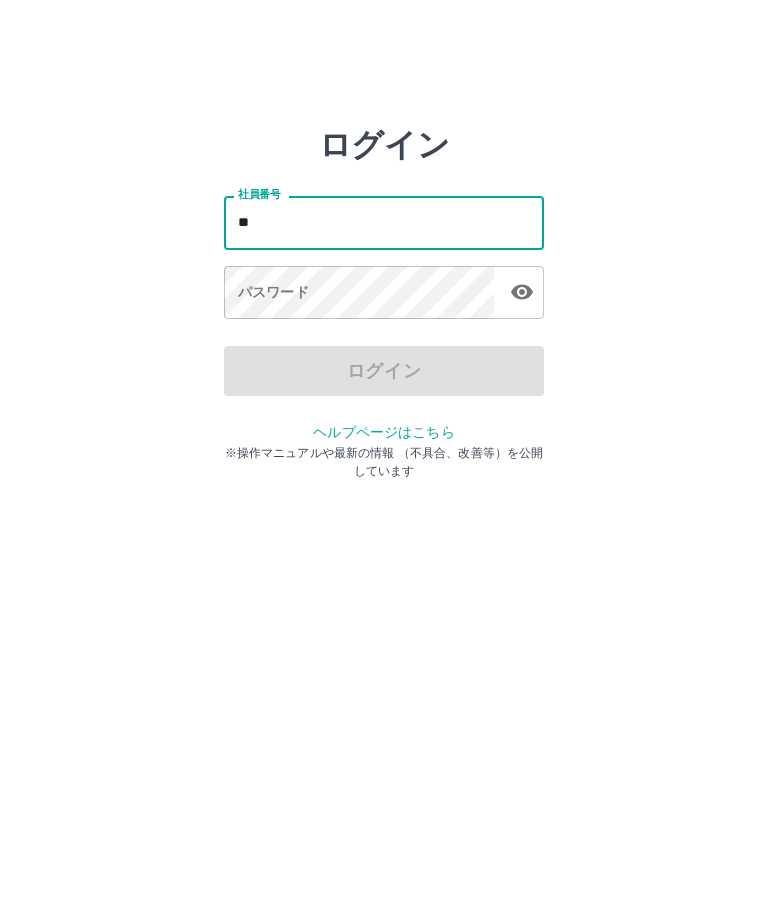 scroll, scrollTop: 0, scrollLeft: 0, axis: both 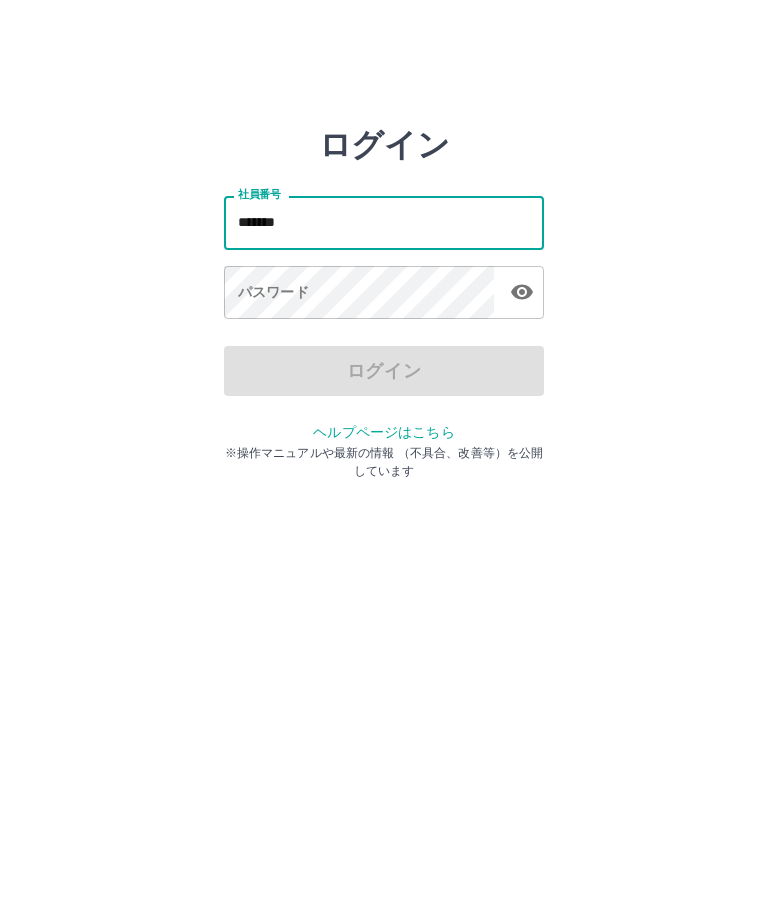 type on "*******" 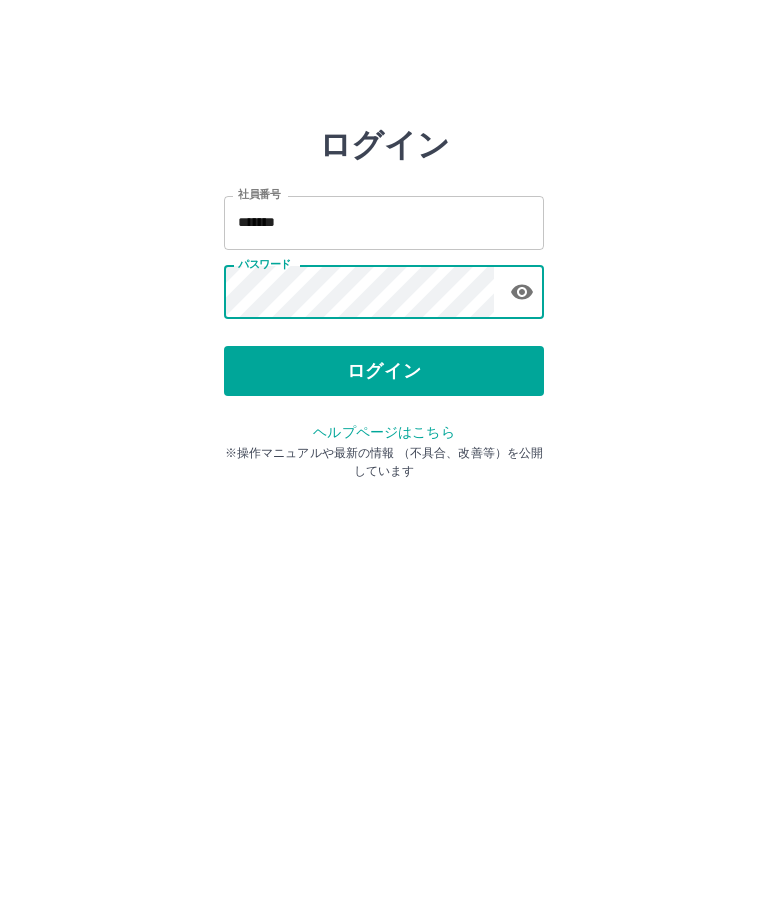 click on "ログイン" at bounding box center [384, 371] 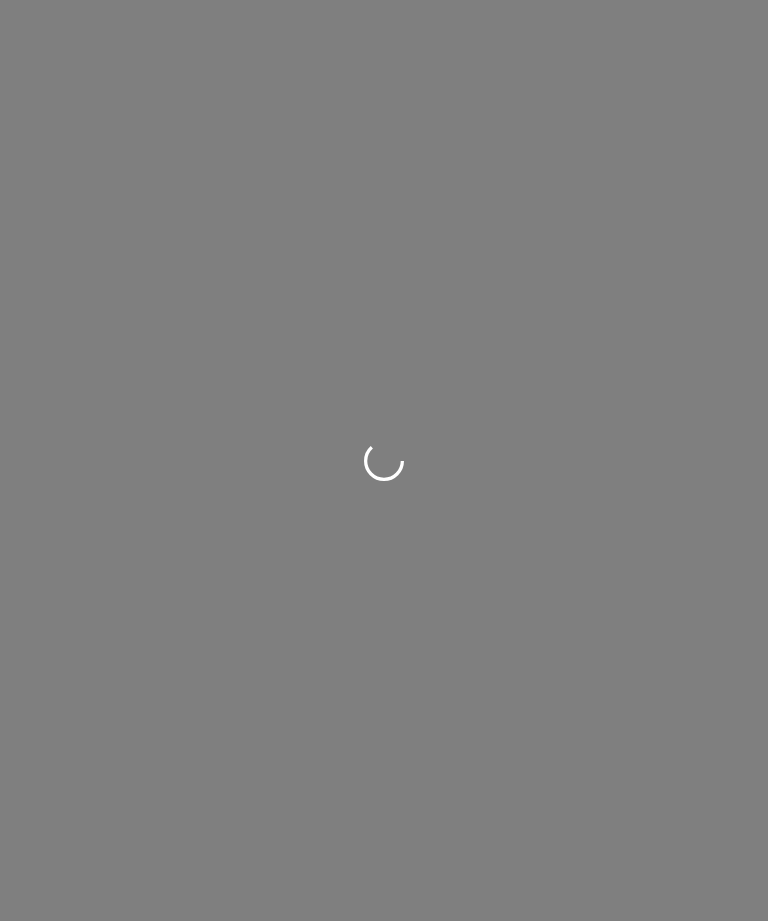 scroll, scrollTop: 0, scrollLeft: 0, axis: both 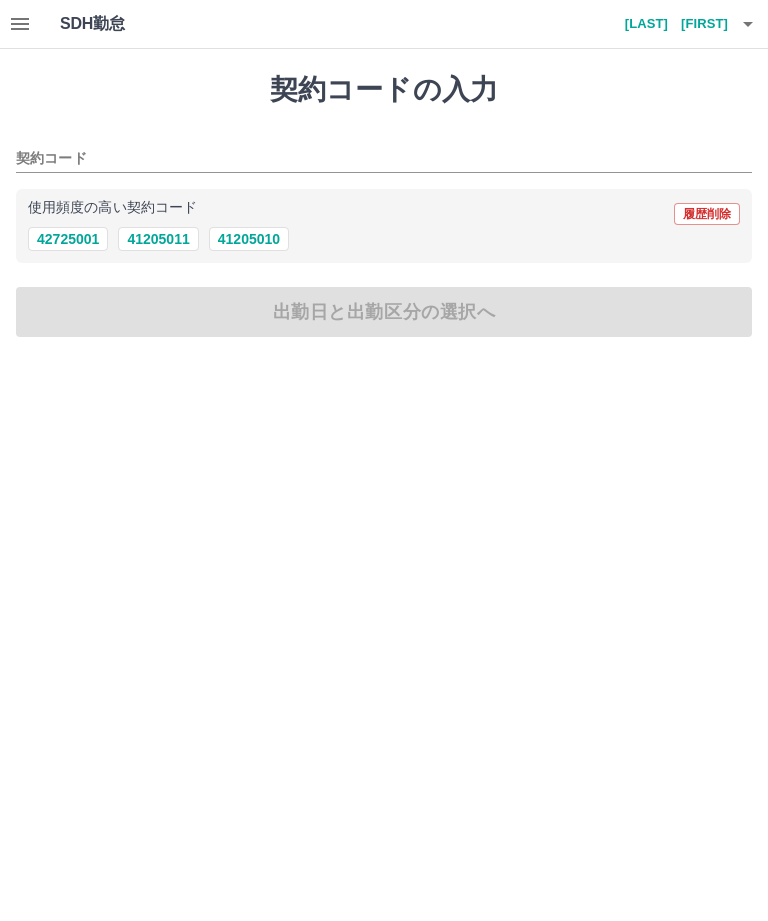 click on "41205010" at bounding box center [249, 239] 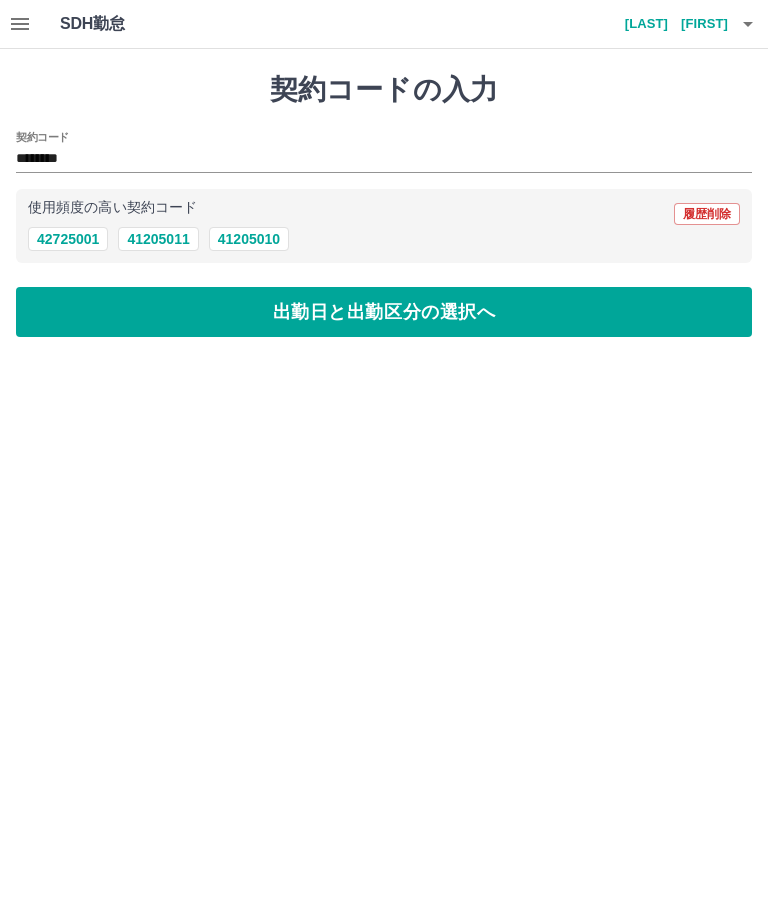 type on "********" 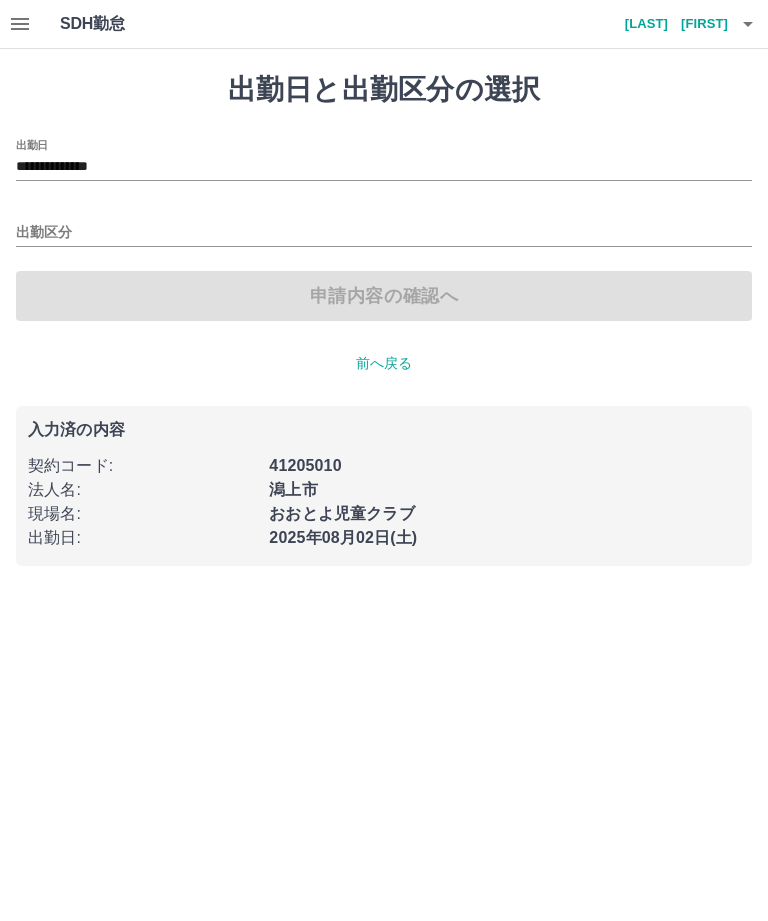 click on "**********" at bounding box center (384, 167) 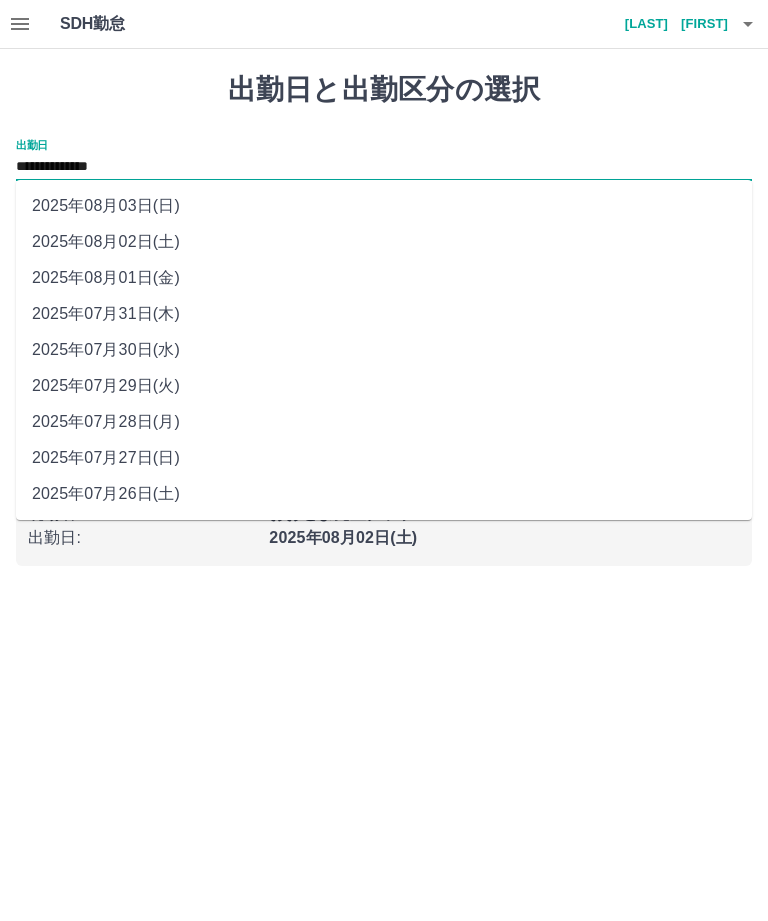 click on "2025年08月03日(日)" at bounding box center [384, 206] 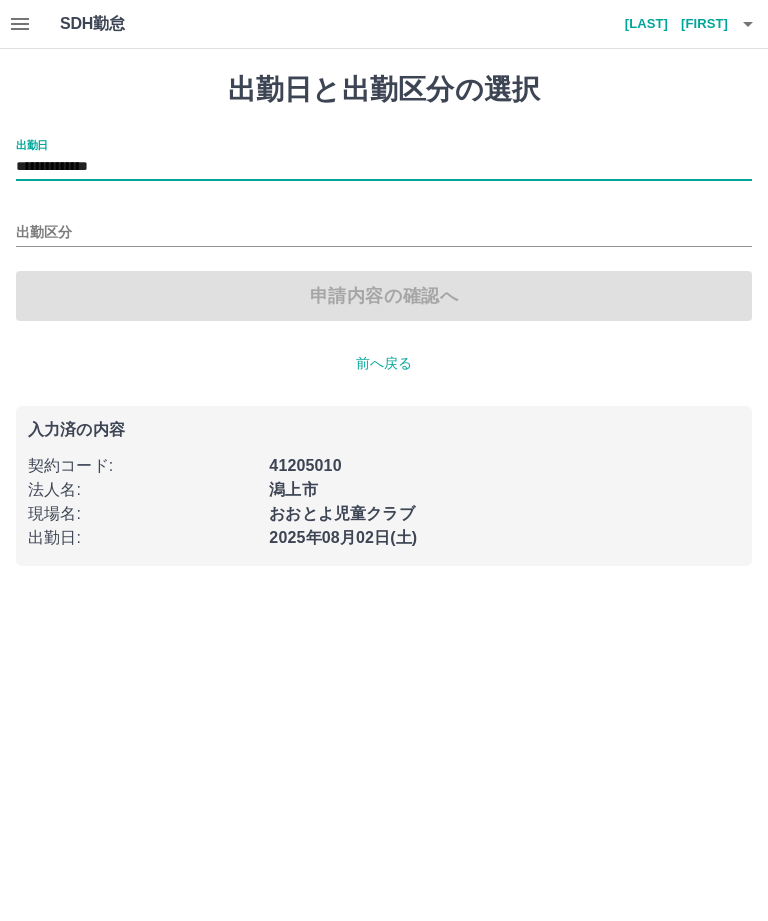 type on "**********" 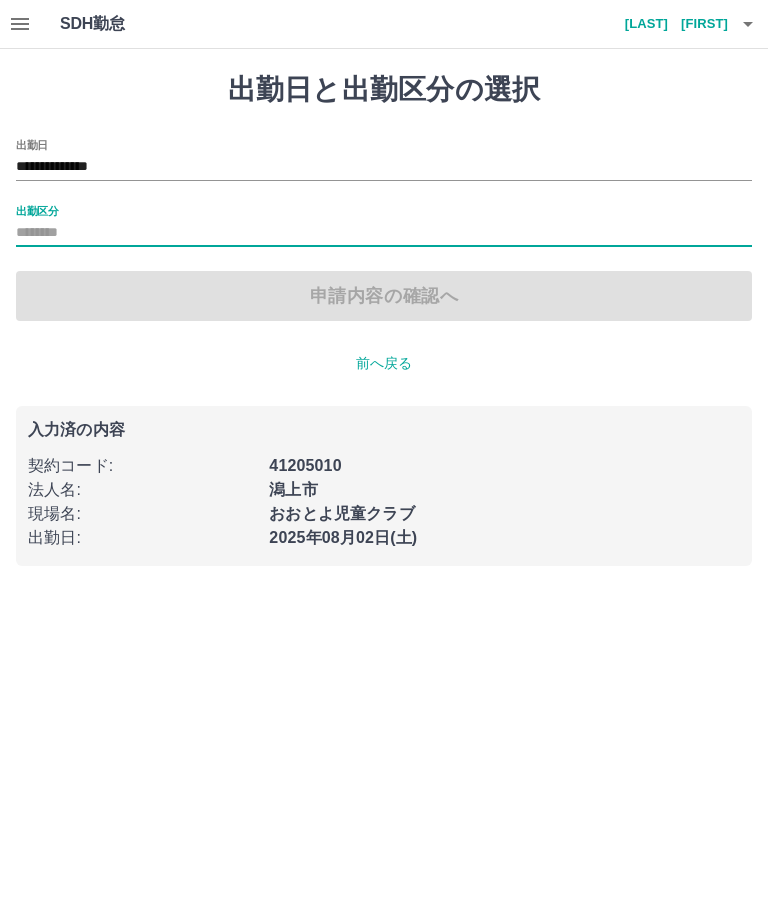 click on "出勤区分" at bounding box center [384, 233] 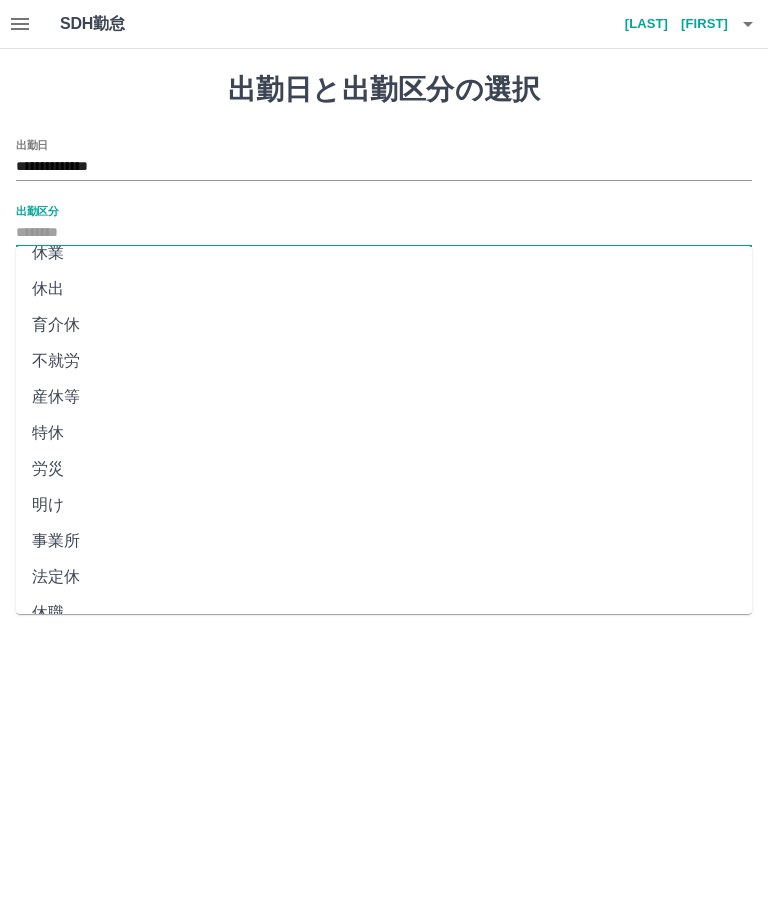 scroll, scrollTop: 270, scrollLeft: 0, axis: vertical 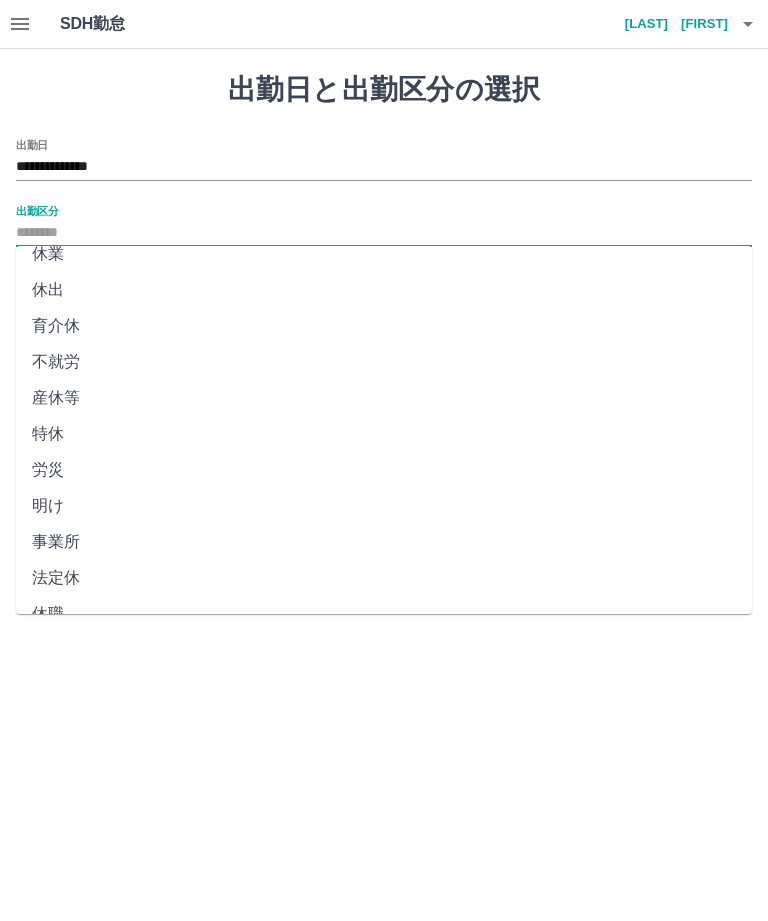 click on "法定休" at bounding box center [384, 578] 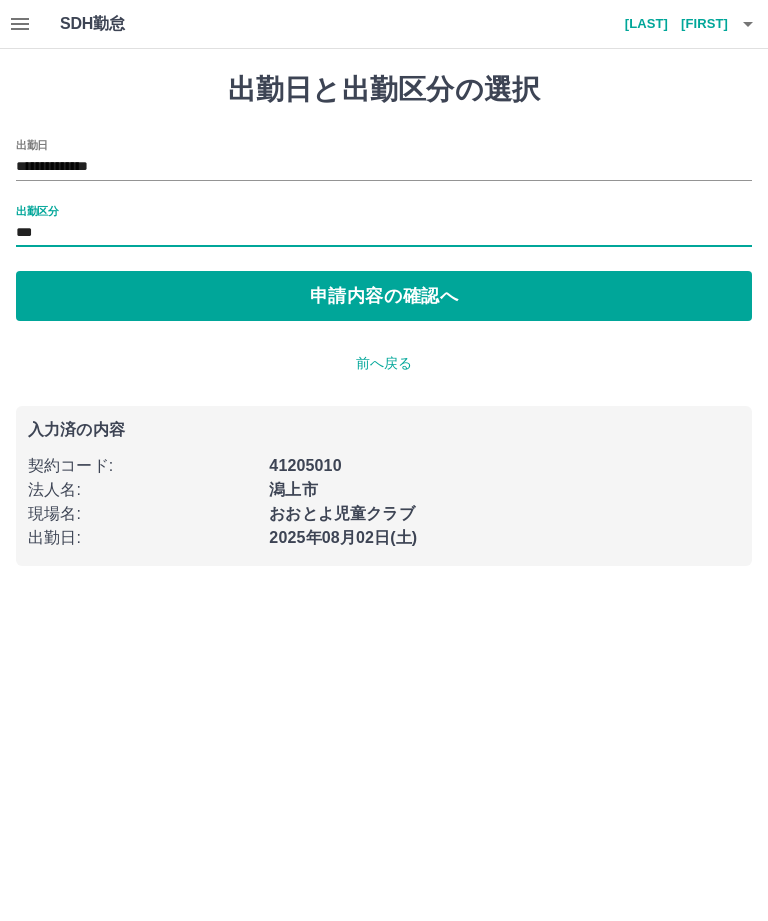 click on "申請内容の確認へ" at bounding box center [384, 296] 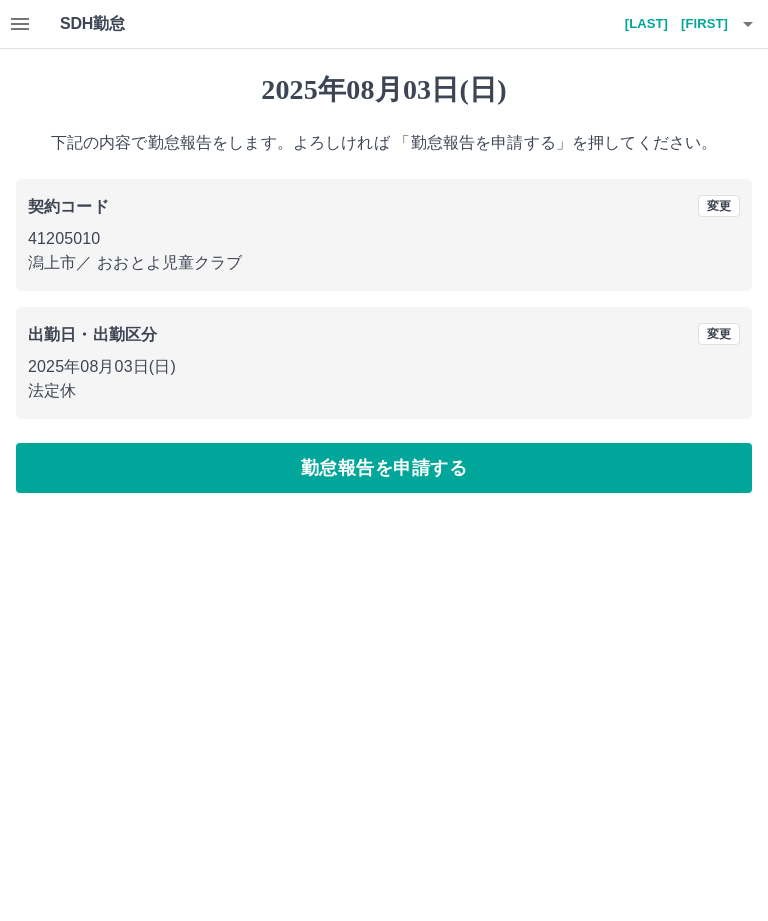 click on "勤怠報告を申請する" at bounding box center (384, 468) 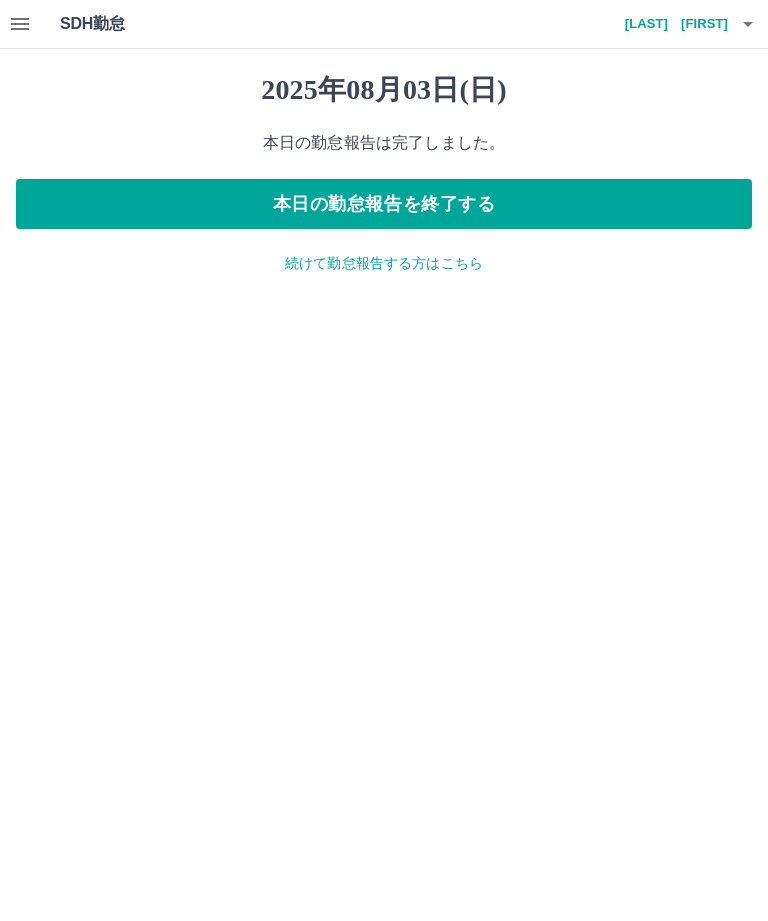 click on "本日の勤怠報告を終了する" at bounding box center [384, 204] 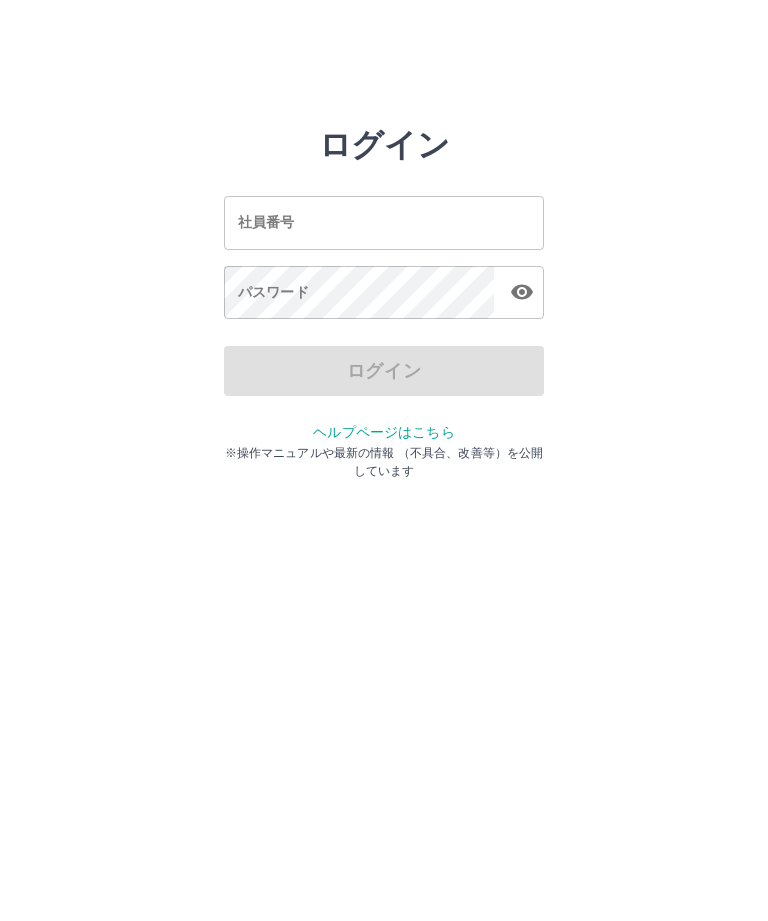 scroll, scrollTop: 0, scrollLeft: 0, axis: both 